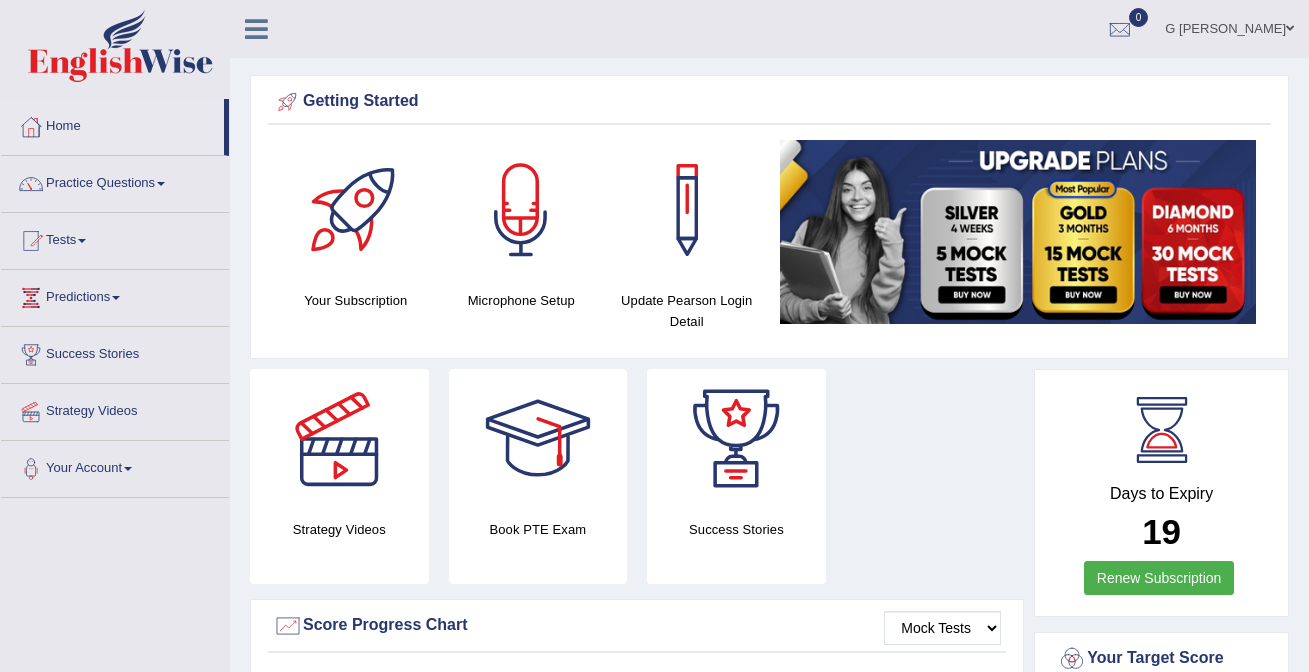 scroll, scrollTop: 0, scrollLeft: 0, axis: both 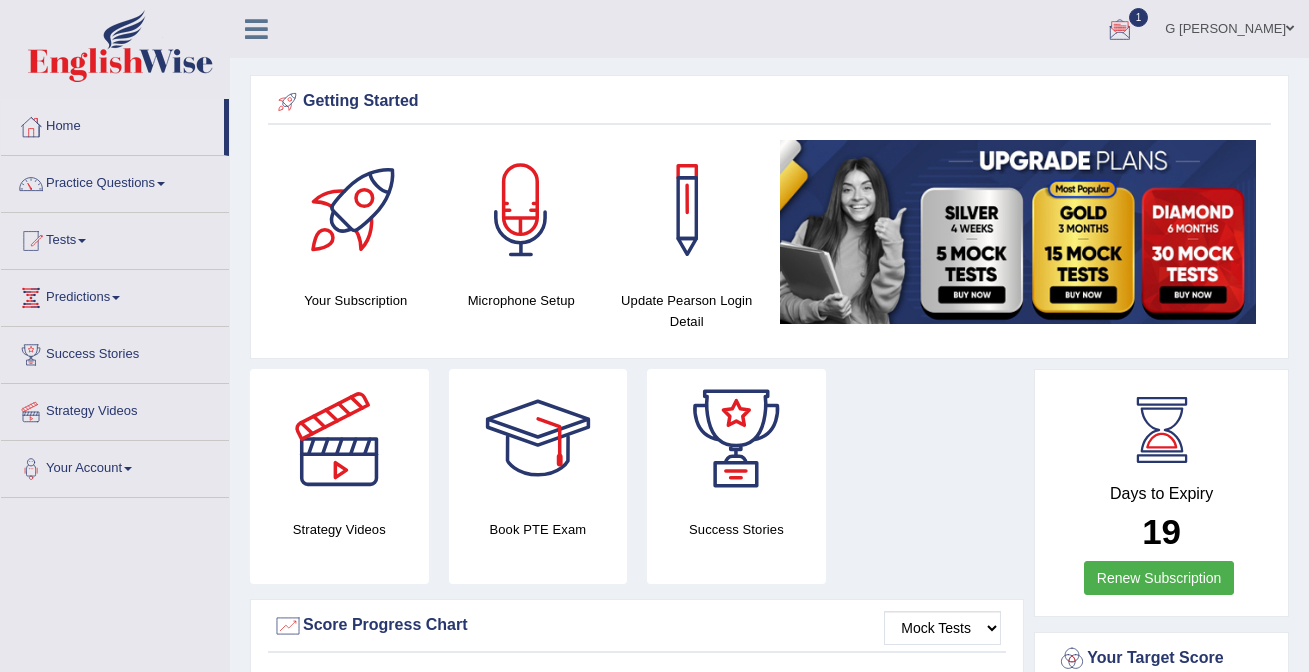 click on "1" at bounding box center (1139, 17) 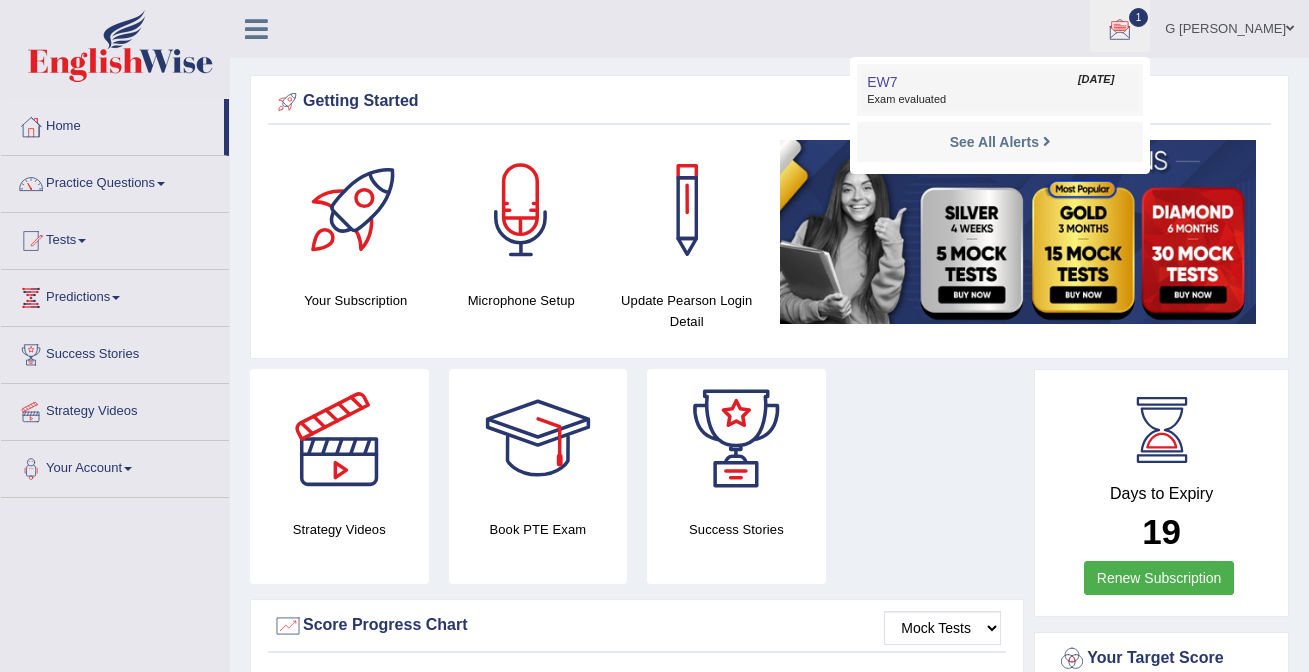 click on "EW7
Jul 20, 2025
Exam evaluated" at bounding box center [1000, 90] 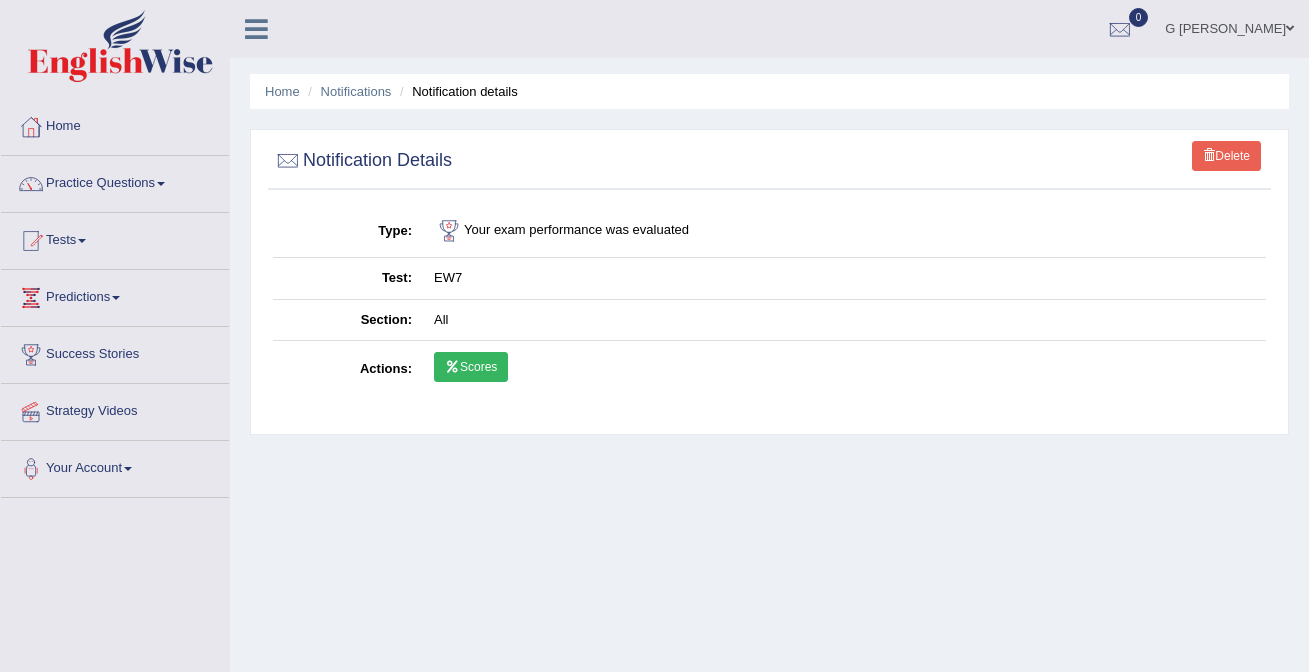 scroll, scrollTop: 0, scrollLeft: 0, axis: both 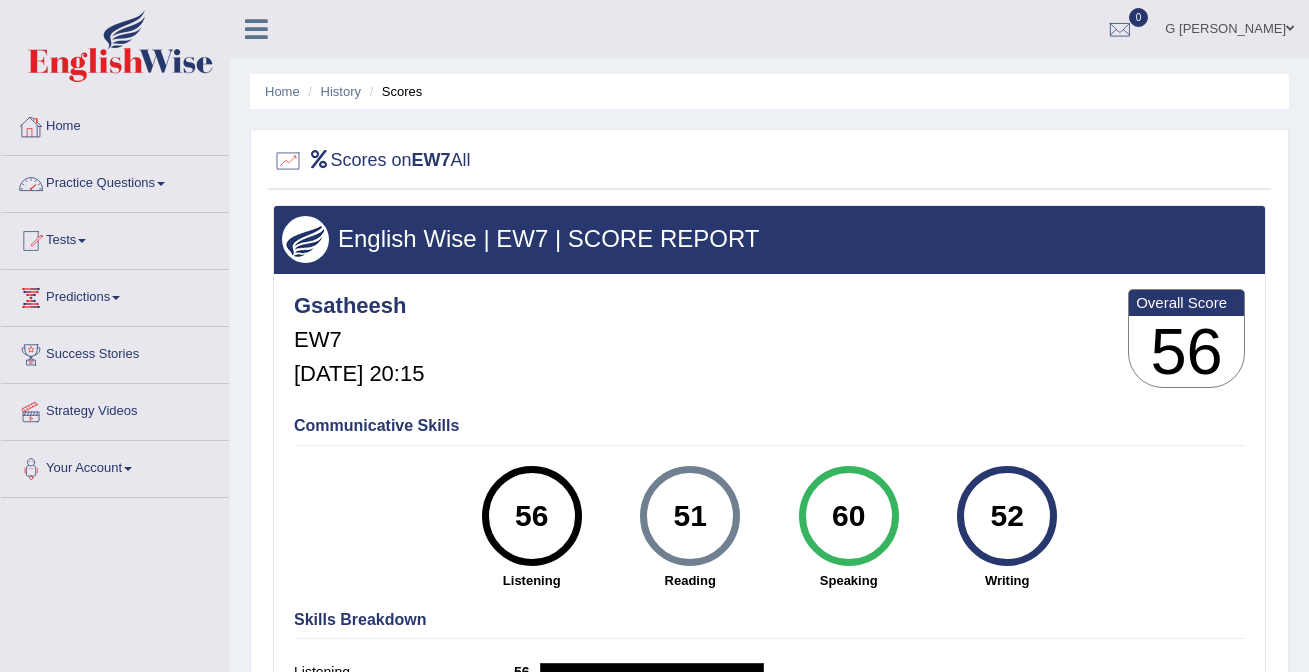 click on "Home" at bounding box center [115, 124] 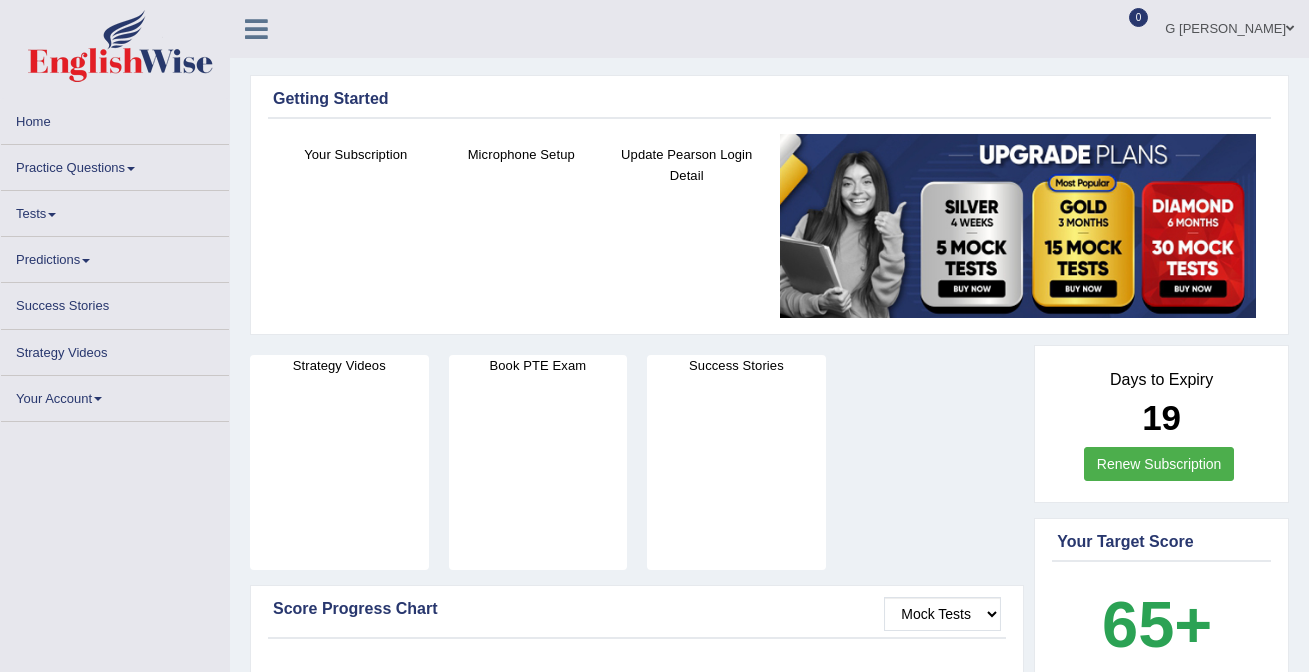 scroll, scrollTop: 0, scrollLeft: 0, axis: both 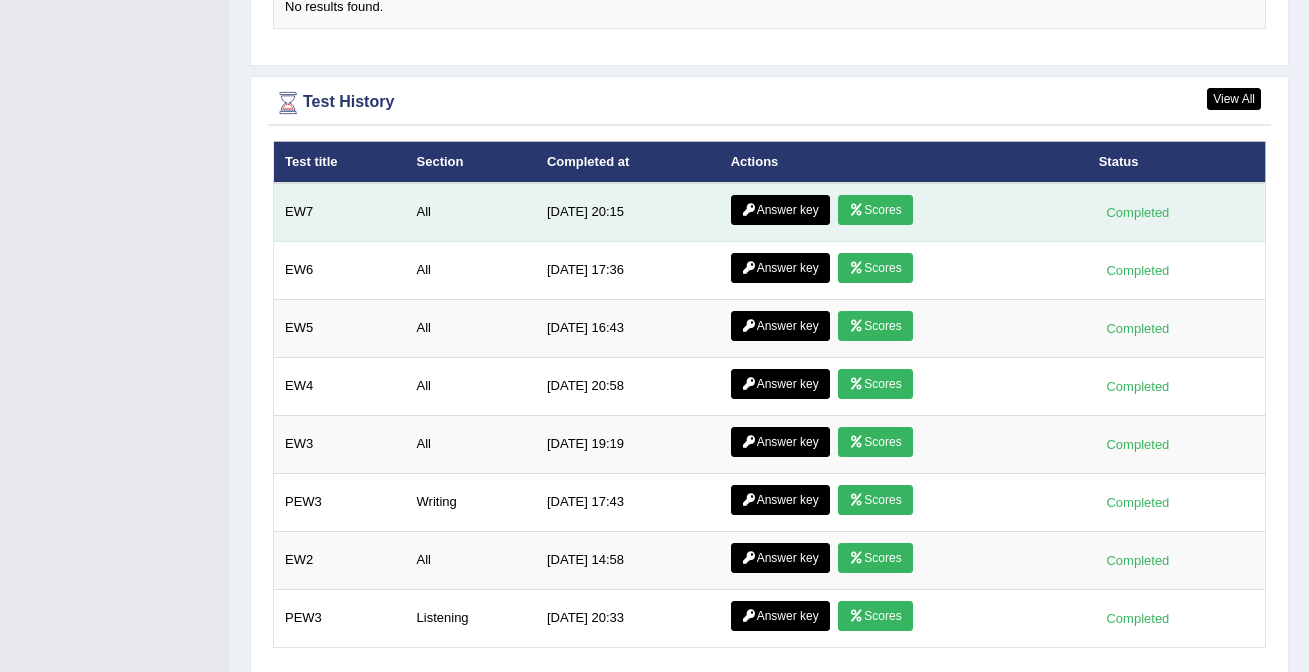 click on "Answer key" at bounding box center (780, 210) 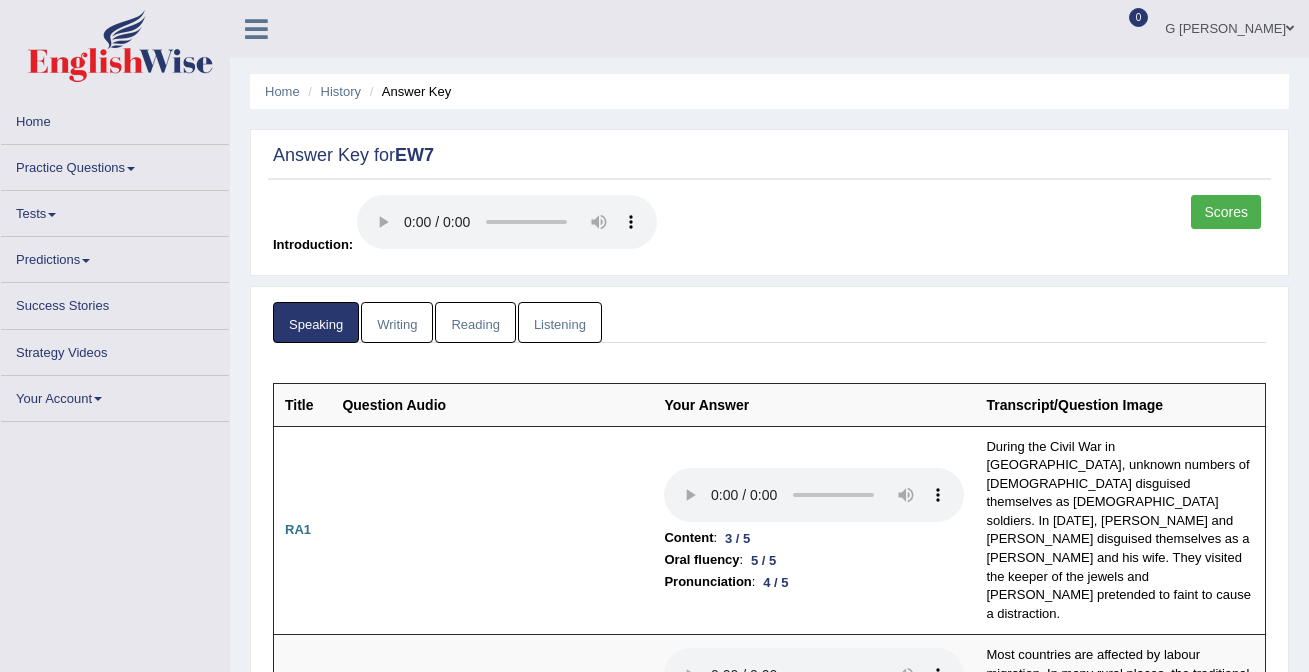 scroll, scrollTop: 0, scrollLeft: 0, axis: both 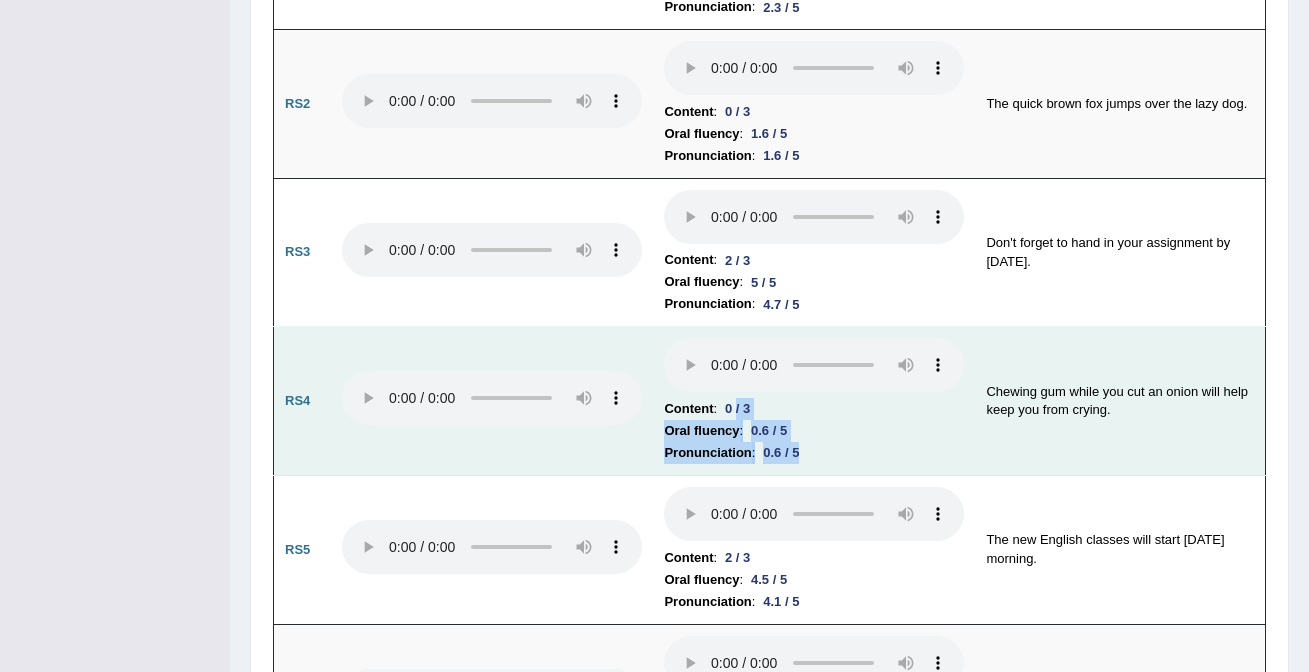 drag, startPoint x: 738, startPoint y: 345, endPoint x: 804, endPoint y: 387, distance: 78.23043 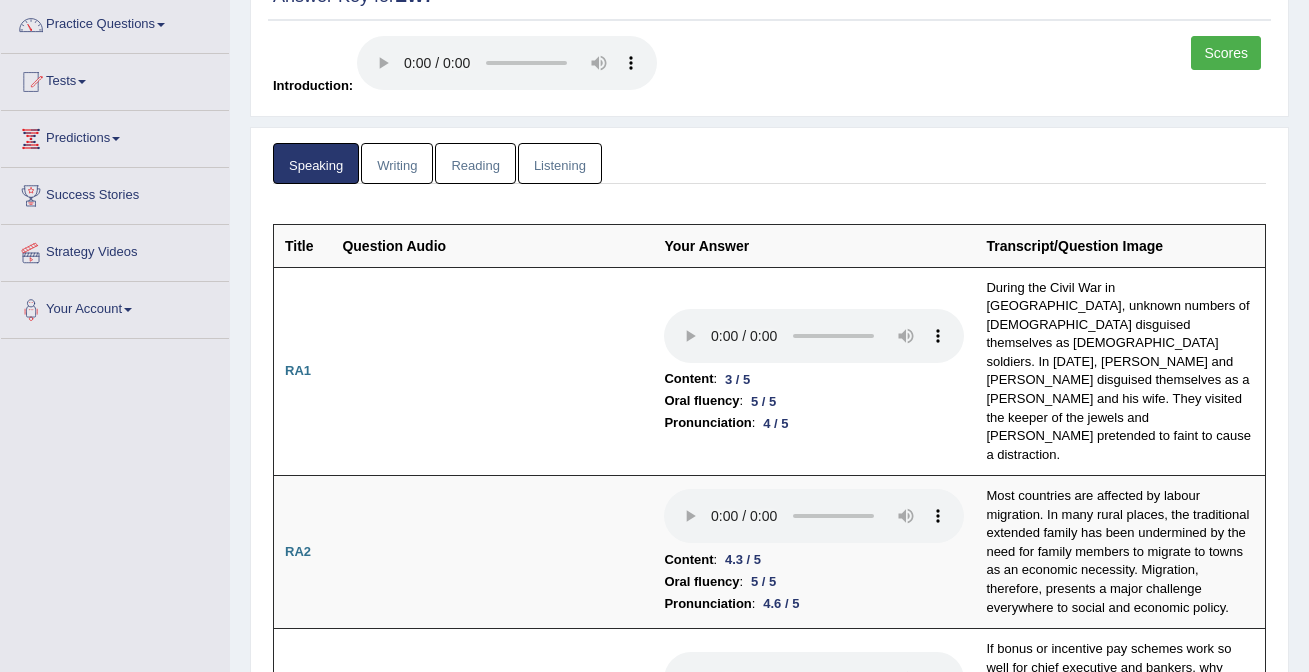 scroll, scrollTop: 0, scrollLeft: 0, axis: both 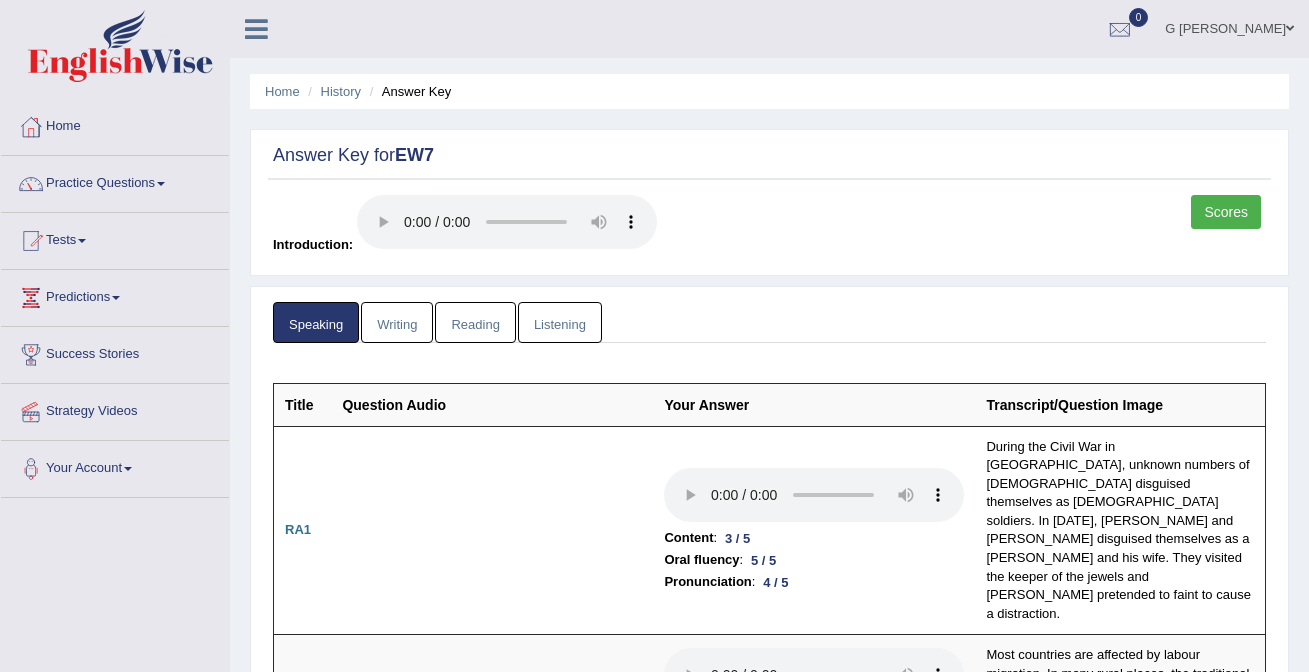click on "Writing" at bounding box center (397, 322) 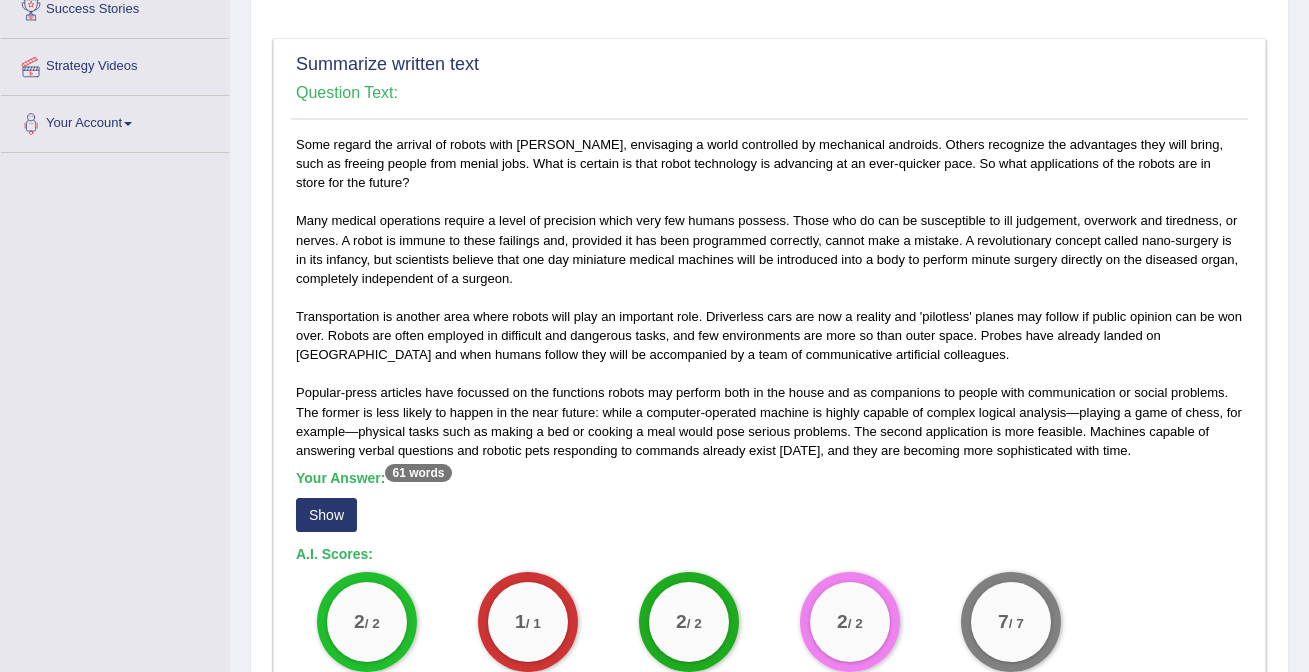 scroll, scrollTop: 0, scrollLeft: 0, axis: both 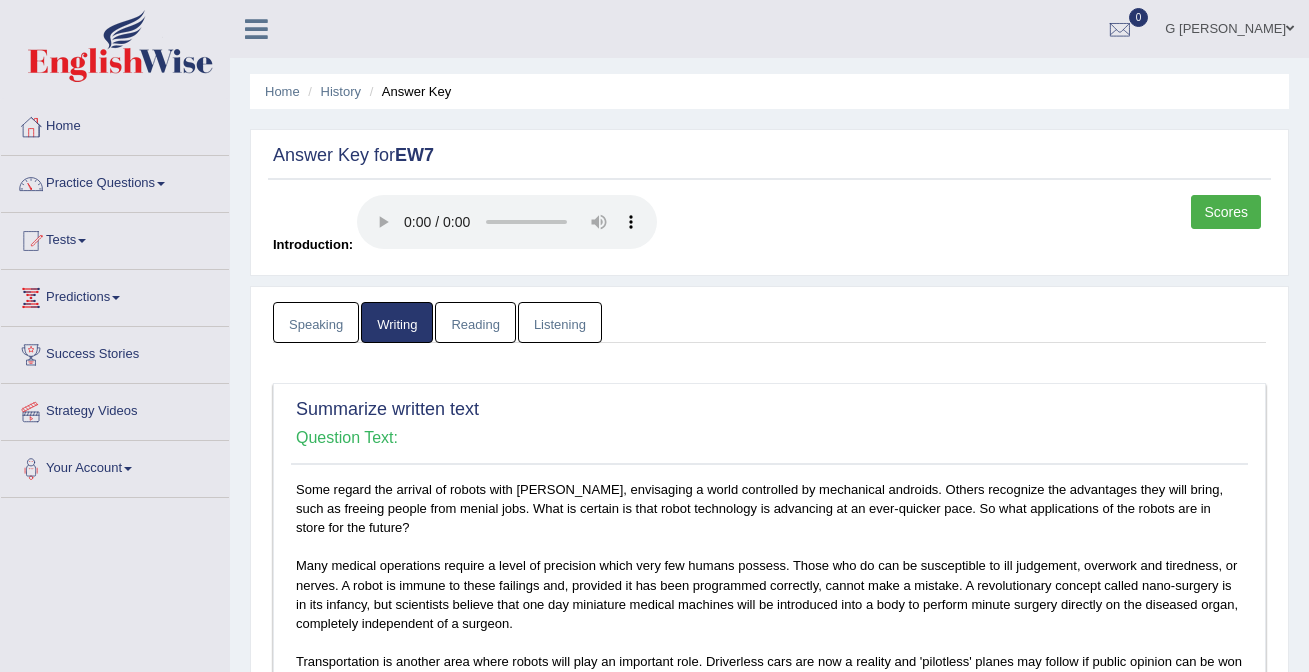 click on "Reading" at bounding box center [475, 322] 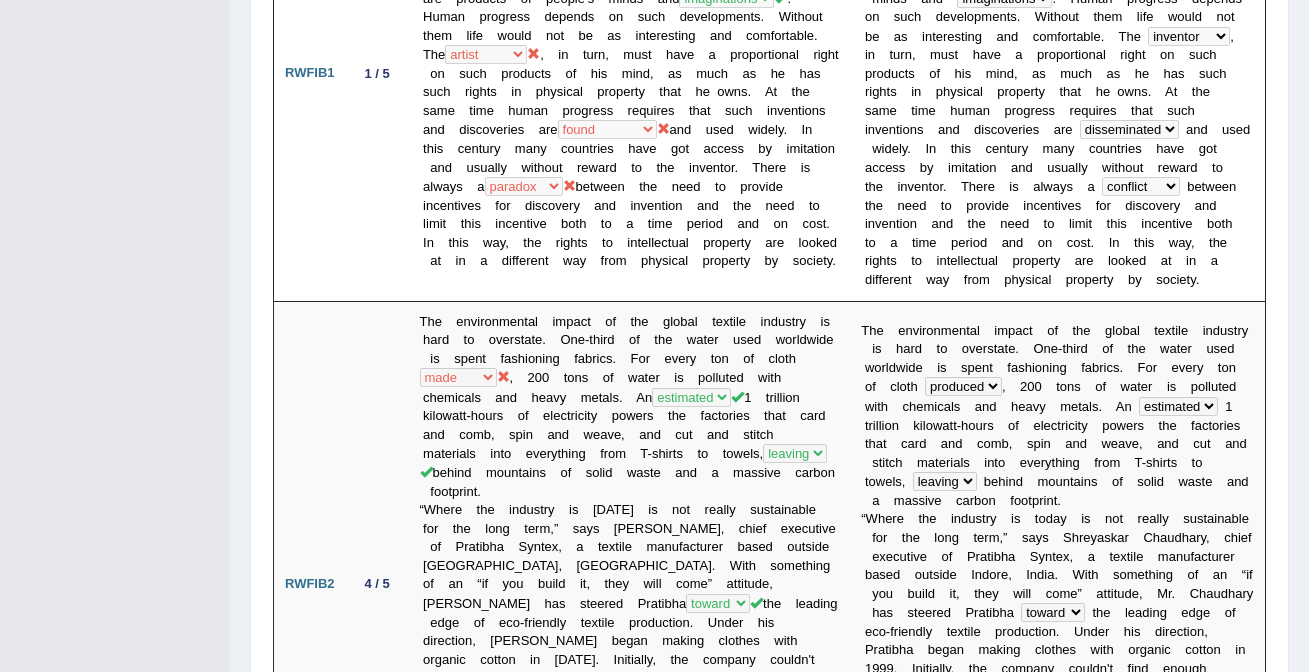 scroll, scrollTop: 0, scrollLeft: 0, axis: both 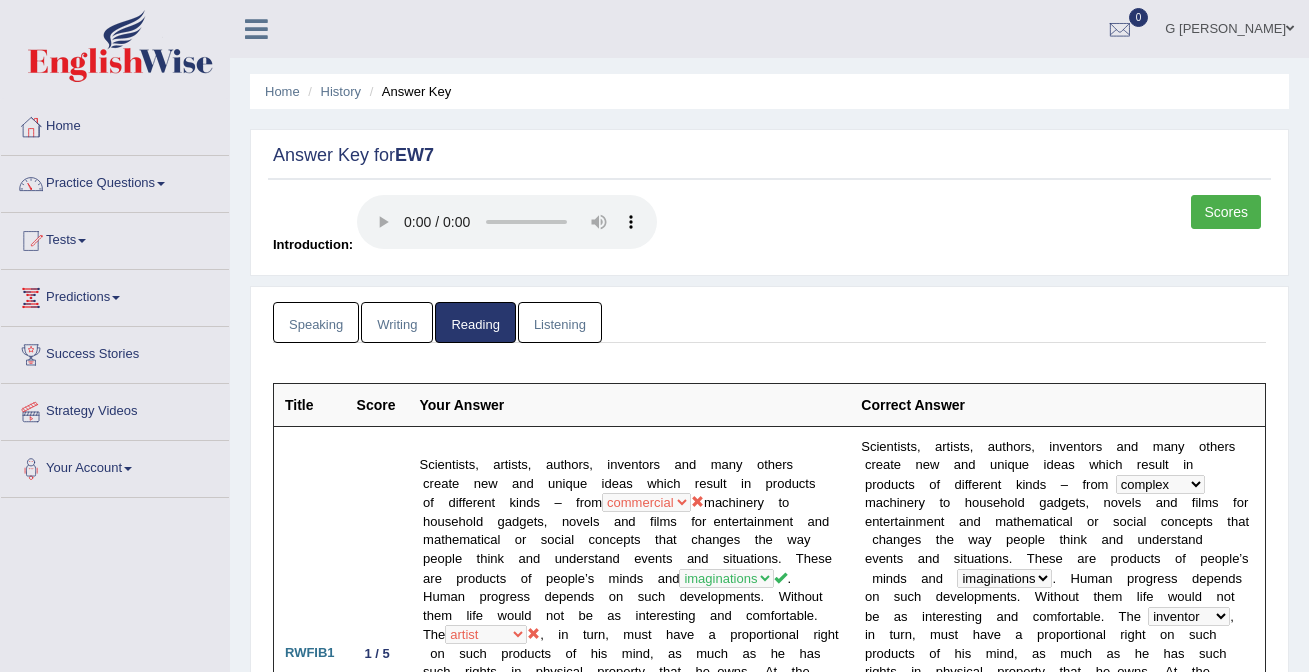 click on "Speaking
Writing
Reading
Listening
Title Question Audio Your Answer Transcript/Question Image RA1
Content  :  3 / 5
Oral fluency  :  5 / 5
Pronunciation  :  4 / 5
During the Civil War in America, unknown numbers of females disguised themselves as male soldiers. In 1671, Blood and Maria disguised themselves as a parson and his wife. They visited the keeper of the jewels and Maria pretended to faint to cause a distraction. RA2
Content  :  4.3 / 5
Oral fluency  :  5 / 5
Pronunciation  :  4.6 / 5
RA3 Content  :  2" at bounding box center (769, 2899) 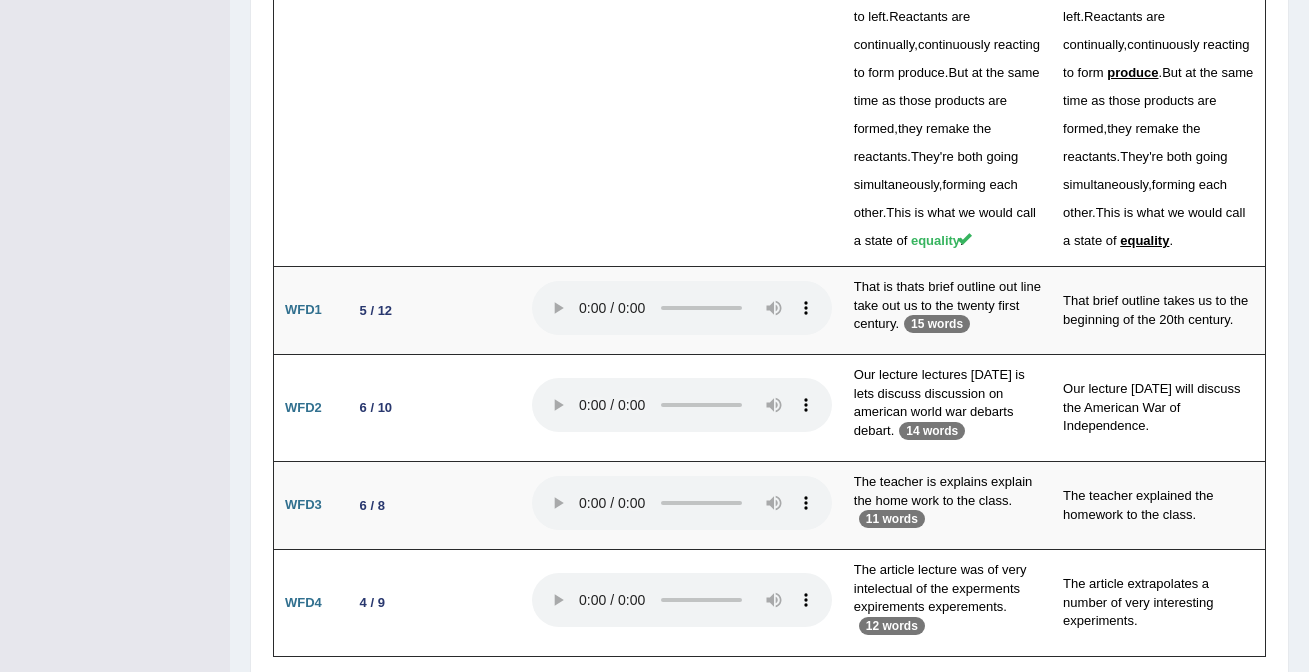 scroll, scrollTop: 4894, scrollLeft: 0, axis: vertical 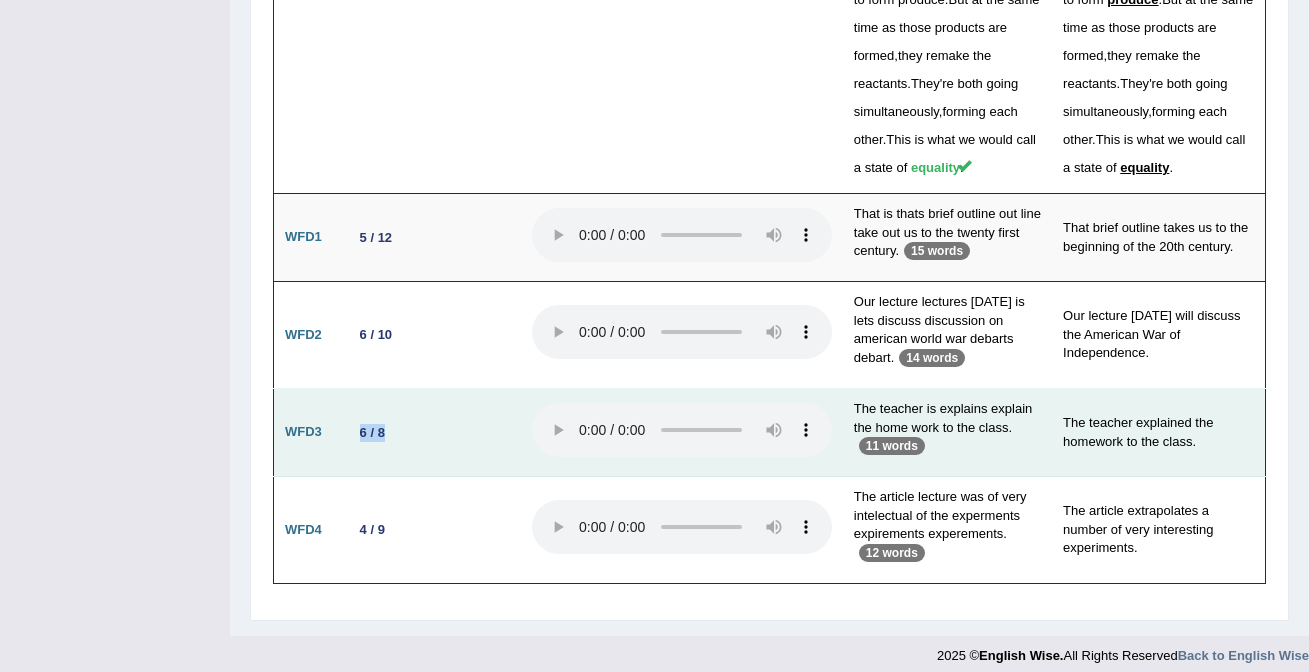 drag, startPoint x: 396, startPoint y: 419, endPoint x: 334, endPoint y: 419, distance: 62 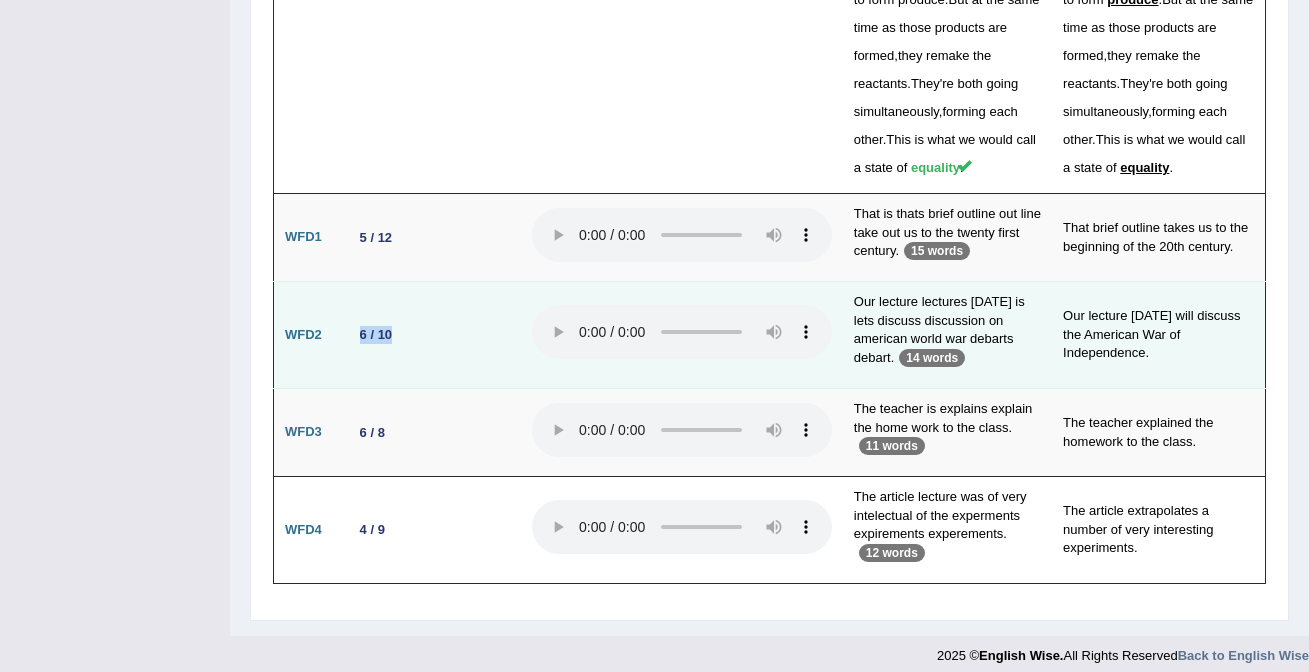 drag, startPoint x: 401, startPoint y: 327, endPoint x: 355, endPoint y: 327, distance: 46 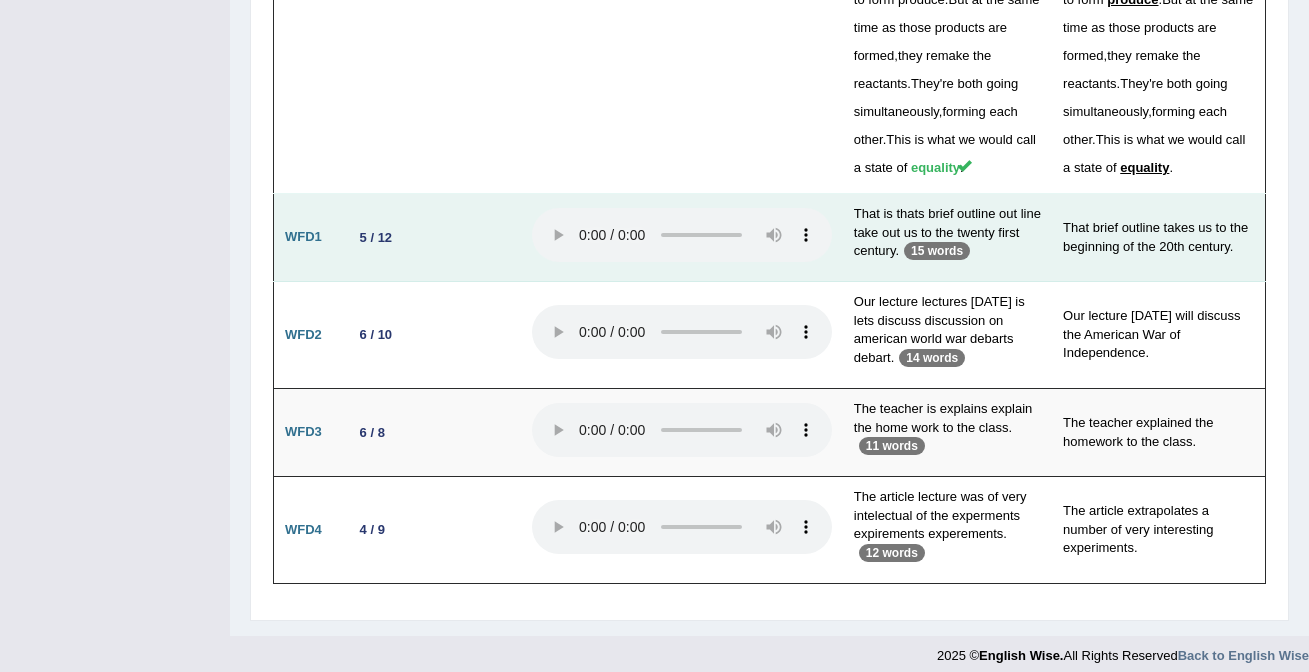 click on "5 / 12" at bounding box center (376, 237) 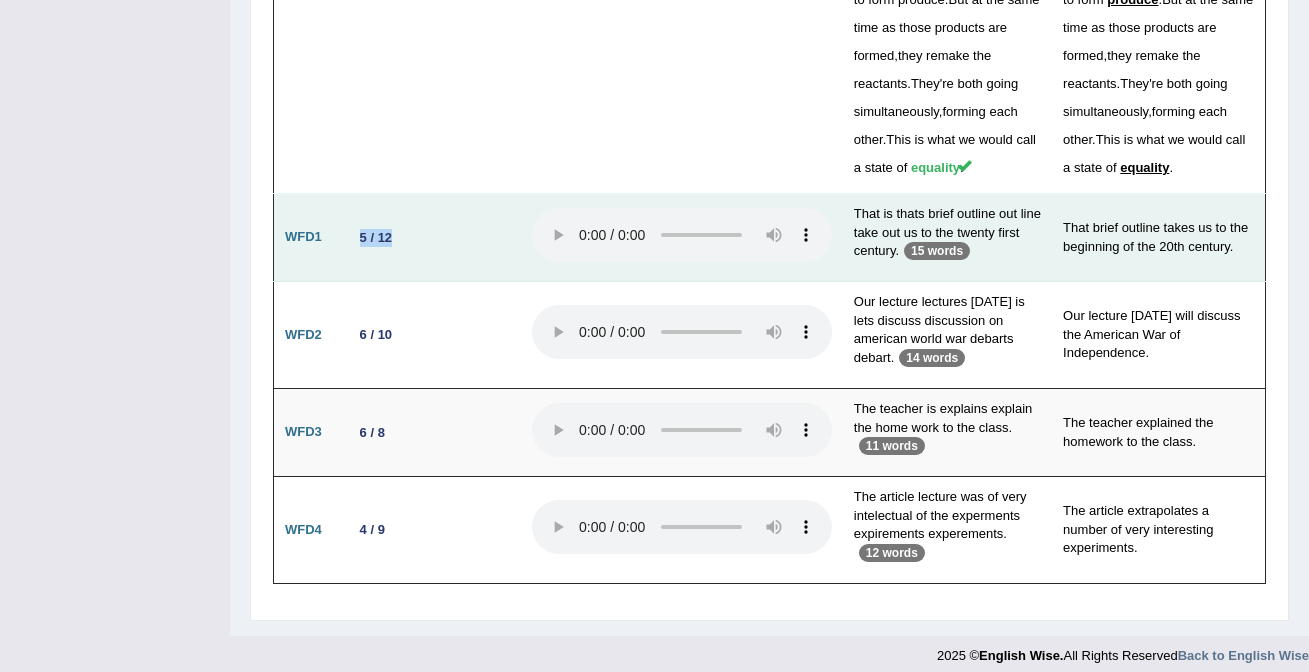 drag, startPoint x: 392, startPoint y: 221, endPoint x: 359, endPoint y: 221, distance: 33 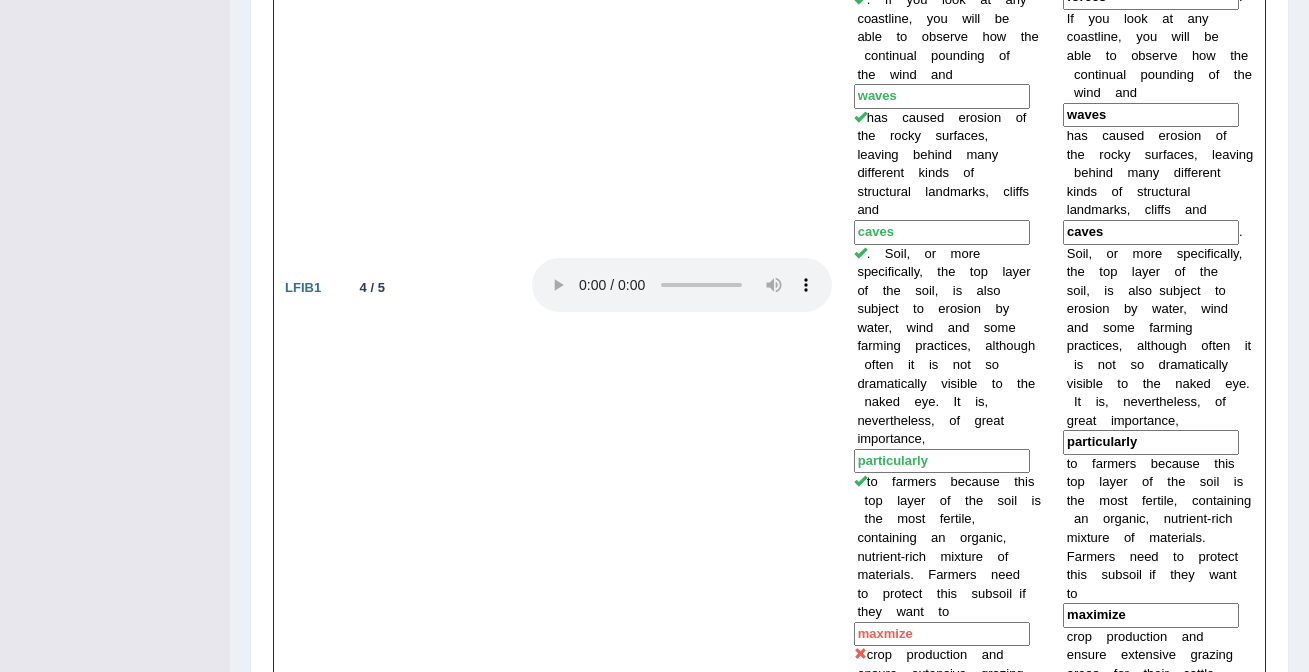 scroll, scrollTop: 0, scrollLeft: 0, axis: both 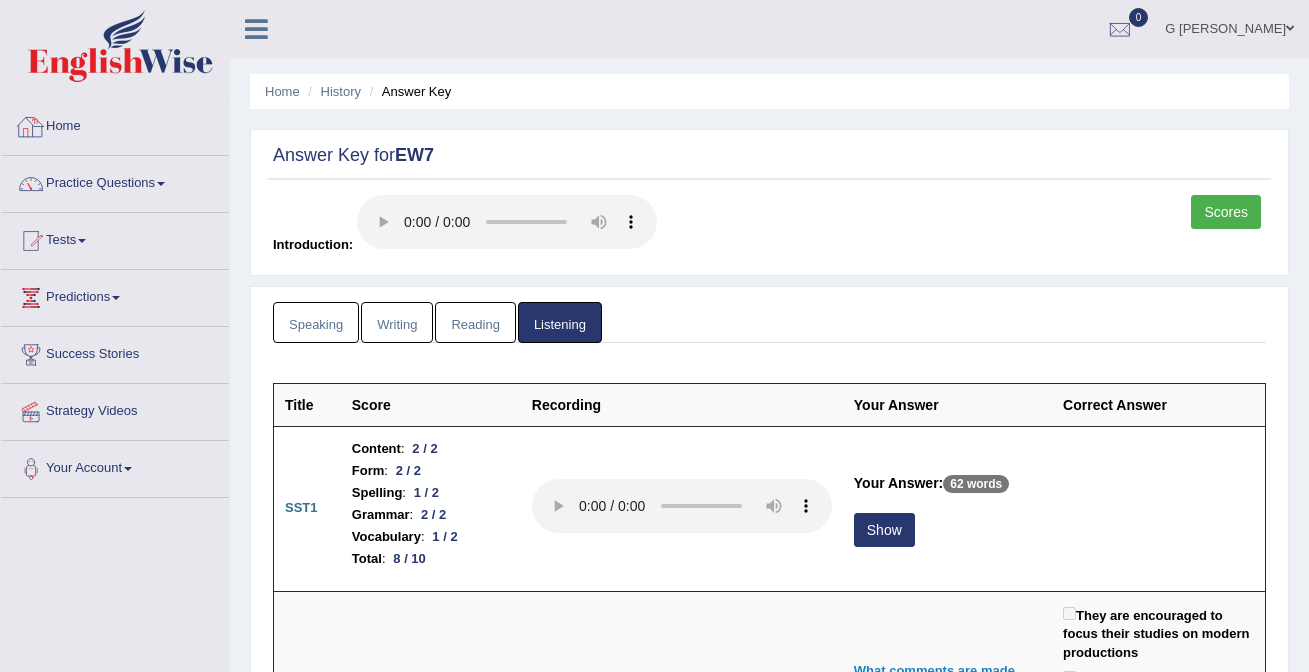 click on "Home" at bounding box center (115, 124) 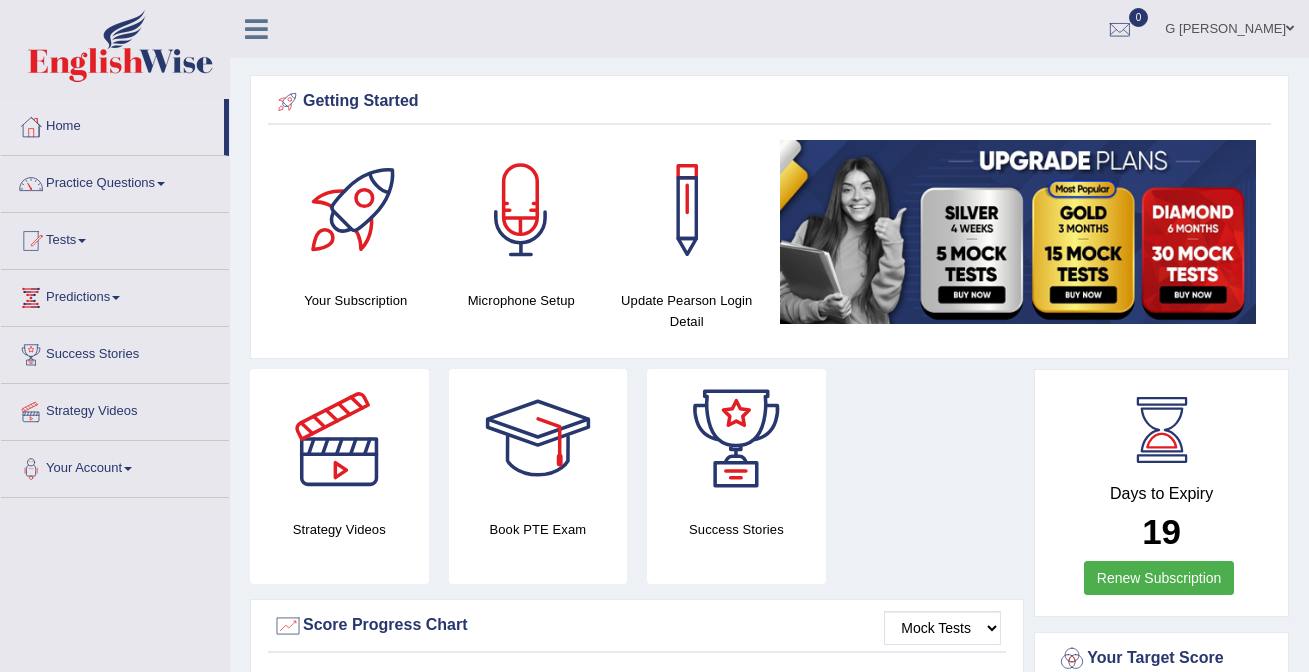 scroll, scrollTop: 0, scrollLeft: 0, axis: both 